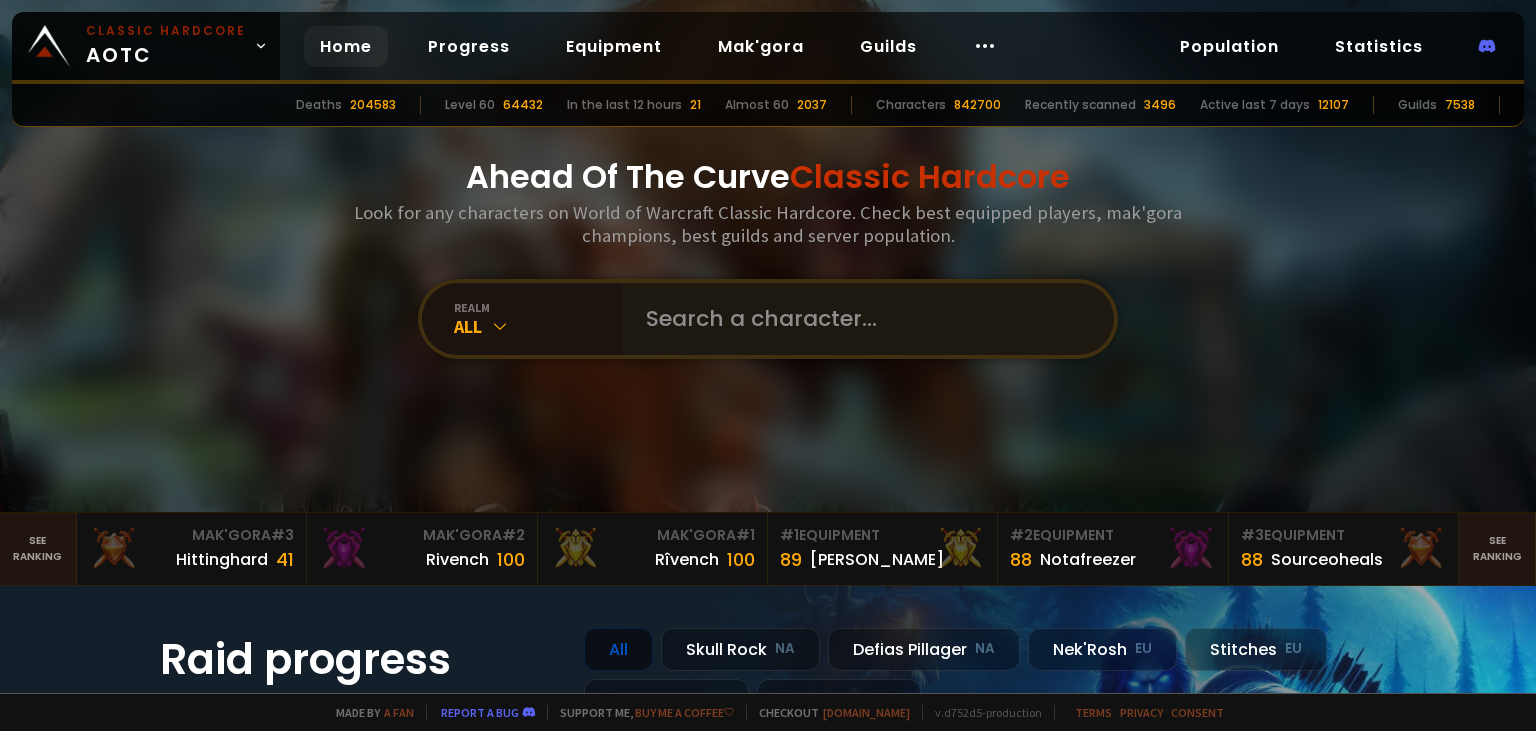 scroll, scrollTop: 0, scrollLeft: 0, axis: both 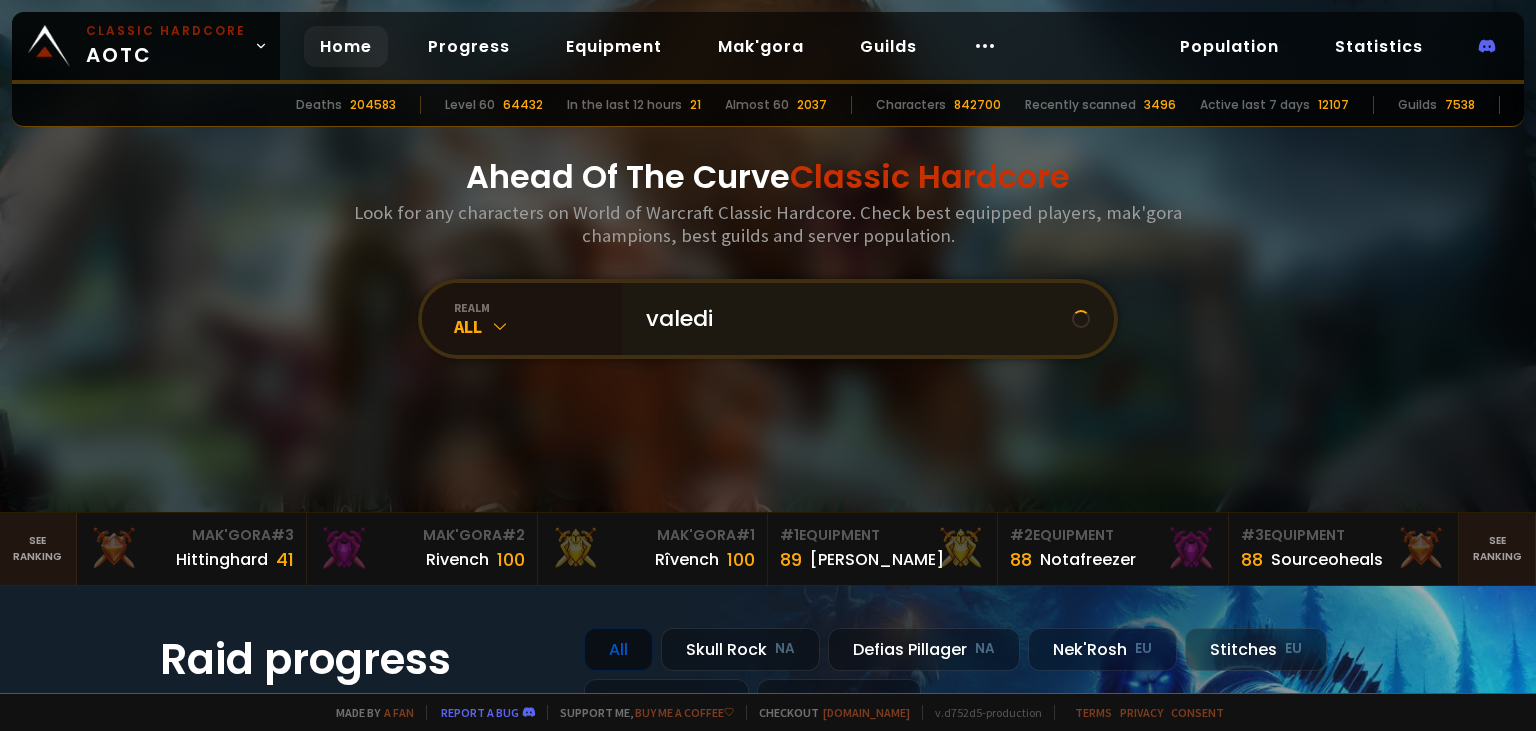 type on "valedin" 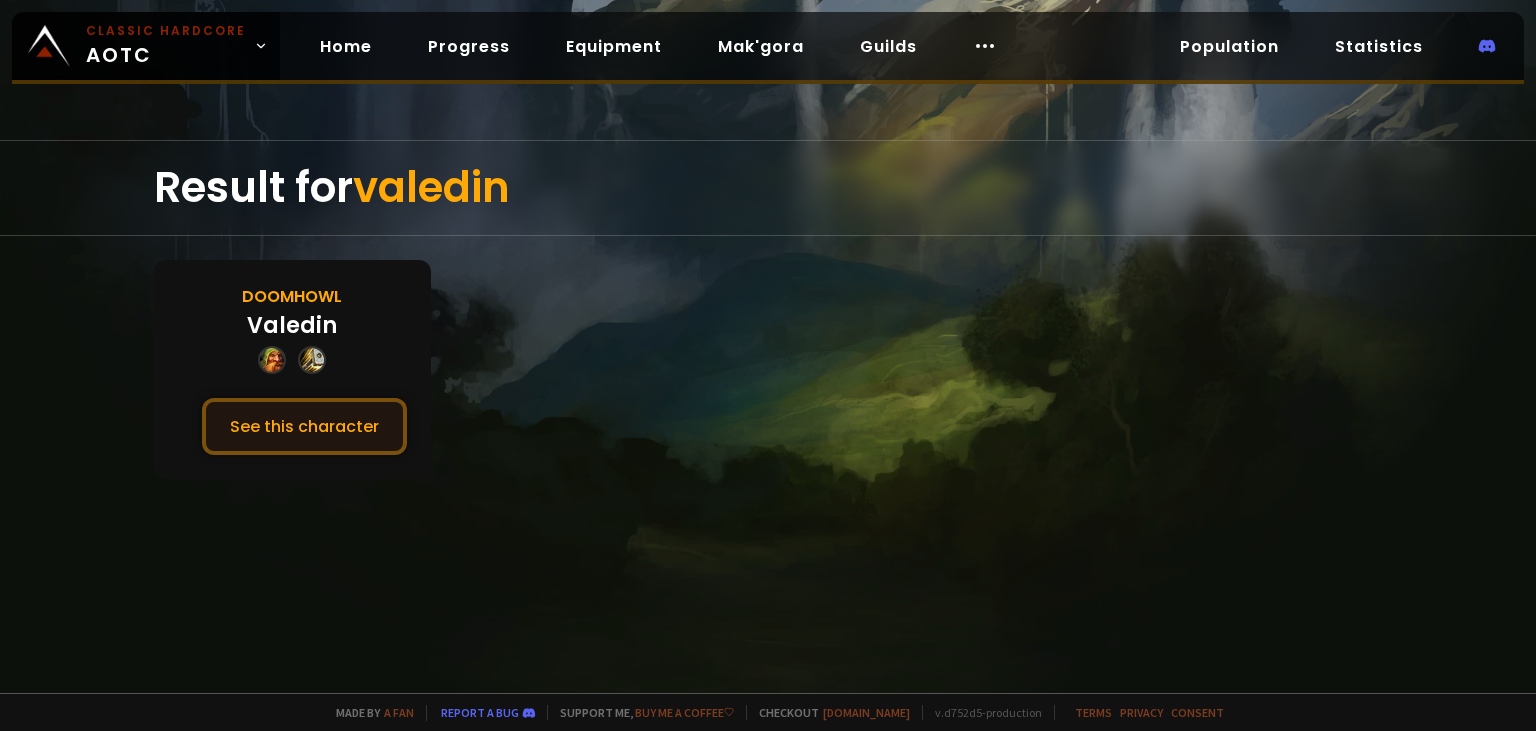 click on "See this character" at bounding box center (304, 426) 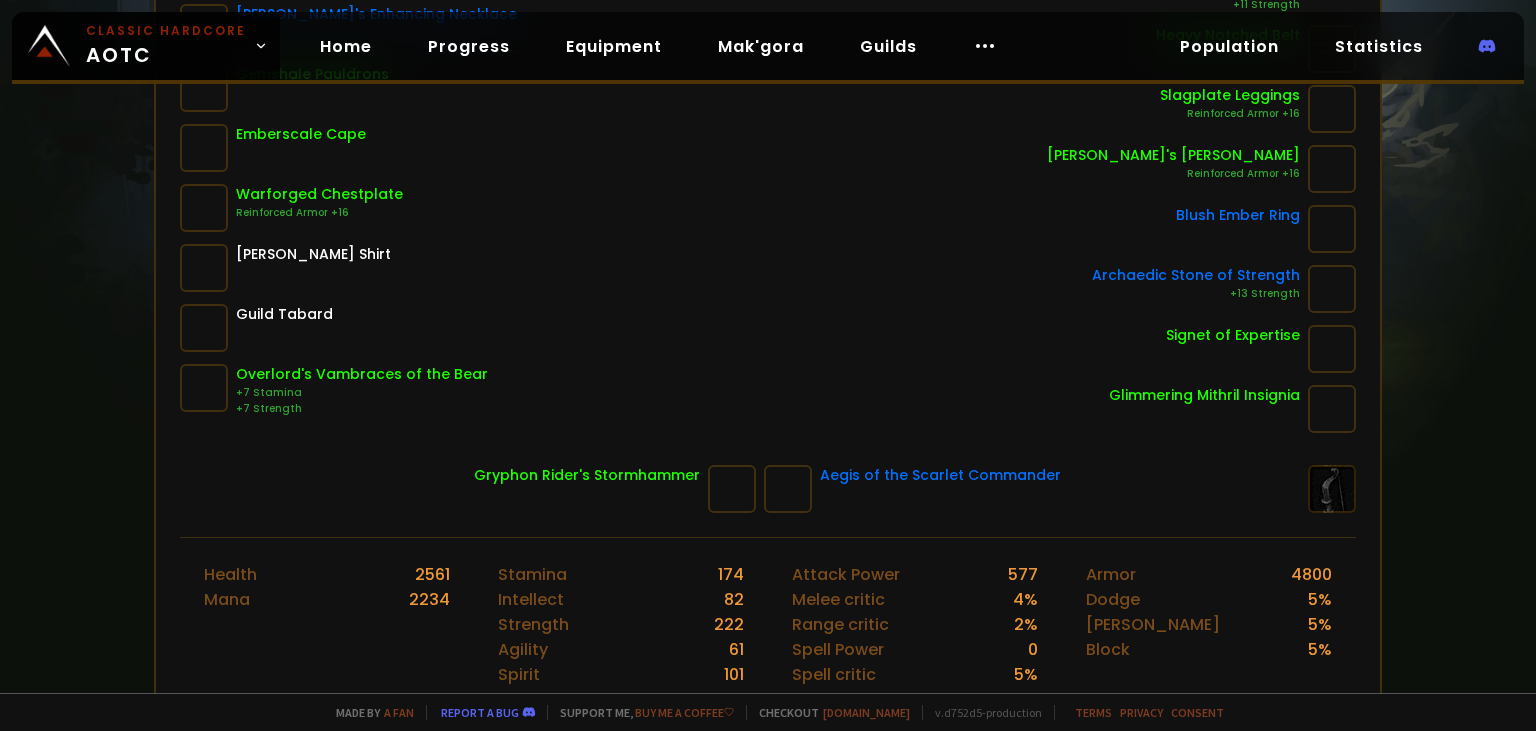 scroll, scrollTop: 235, scrollLeft: 0, axis: vertical 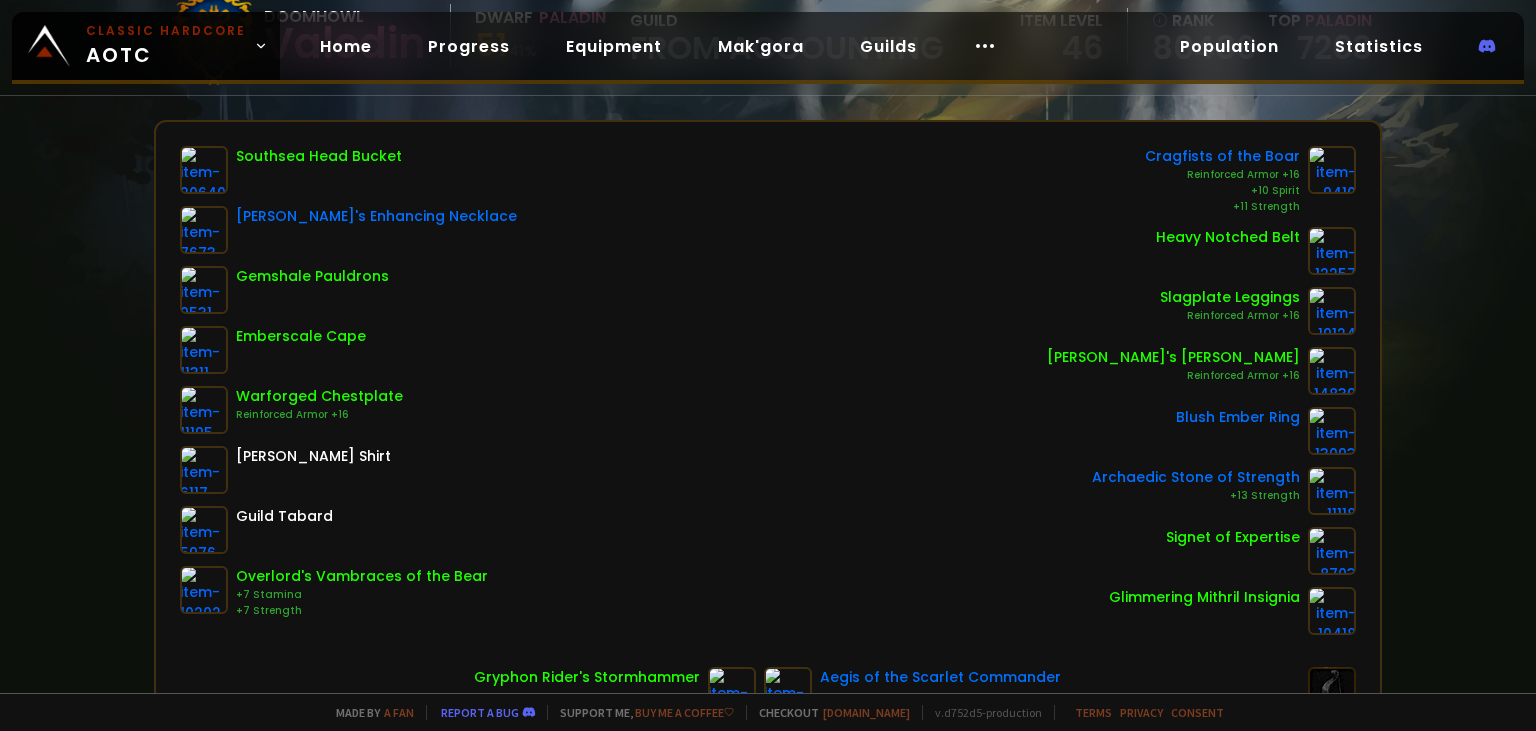 click on "Scan character a few seconds ago Doomhowl   Valedin Dwarf Paladin 51 41 % guild From Accounting item level 46 rank 80486 Top   Paladin 7203 Southsea Head Bucket Talvash's Enhancing Necklace Gemshale Pauldrons Emberscale Cape Warforged Chestplate  Reinforced Armor +16 Squire's Shirt Guild Tabard Overlord's Vambraces of the Bear +7 Stamina +7 Strength Cragfists of the Boar  Reinforced Armor +16 +10 Spirit +11 Strength Heavy Notched Belt Slagplate Leggings  Reinforced Armor +16 Tyrant's [PERSON_NAME]  Reinforced Armor +16 Blush Ember Ring Archaedic Stone of Strength +13 Strength Signet of Expertise Glimmering Mithril Insignia Gryphon Rider's Stormhammer Aegis of the Scarlet Commander Health 2561 Mana 2234 Stamina 174 Intellect 82 Strength 222 Agility 61 Spirit 101 Attack Power 577 Melee critic 4 % Range critic 2 % Spell Power 0 Spell critic 5 % Armor 4800 Dodge 5 % Parry 5 % Block 5 % Others Makgora - Equipment 46  ilvl 80486" at bounding box center [768, 346] 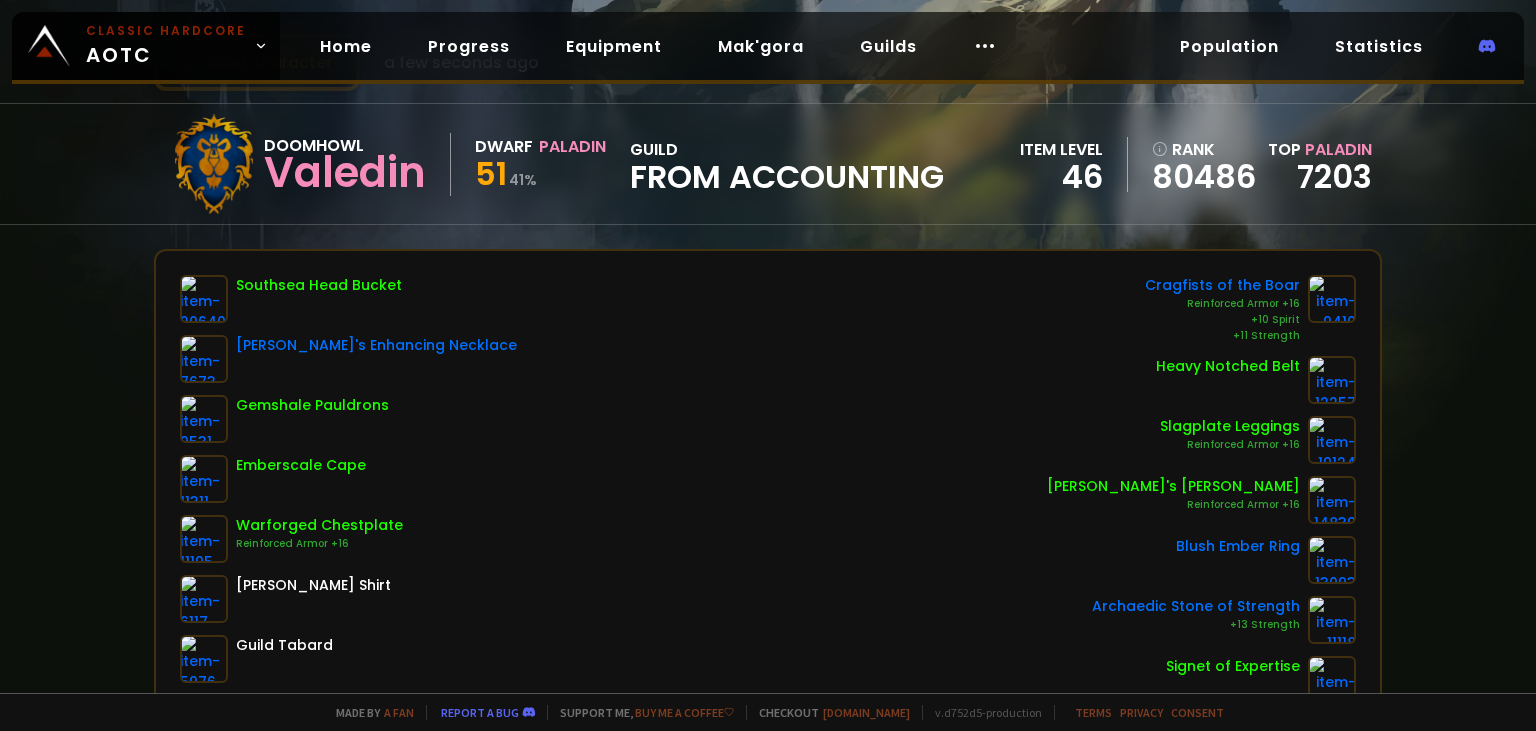 scroll, scrollTop: 91, scrollLeft: 0, axis: vertical 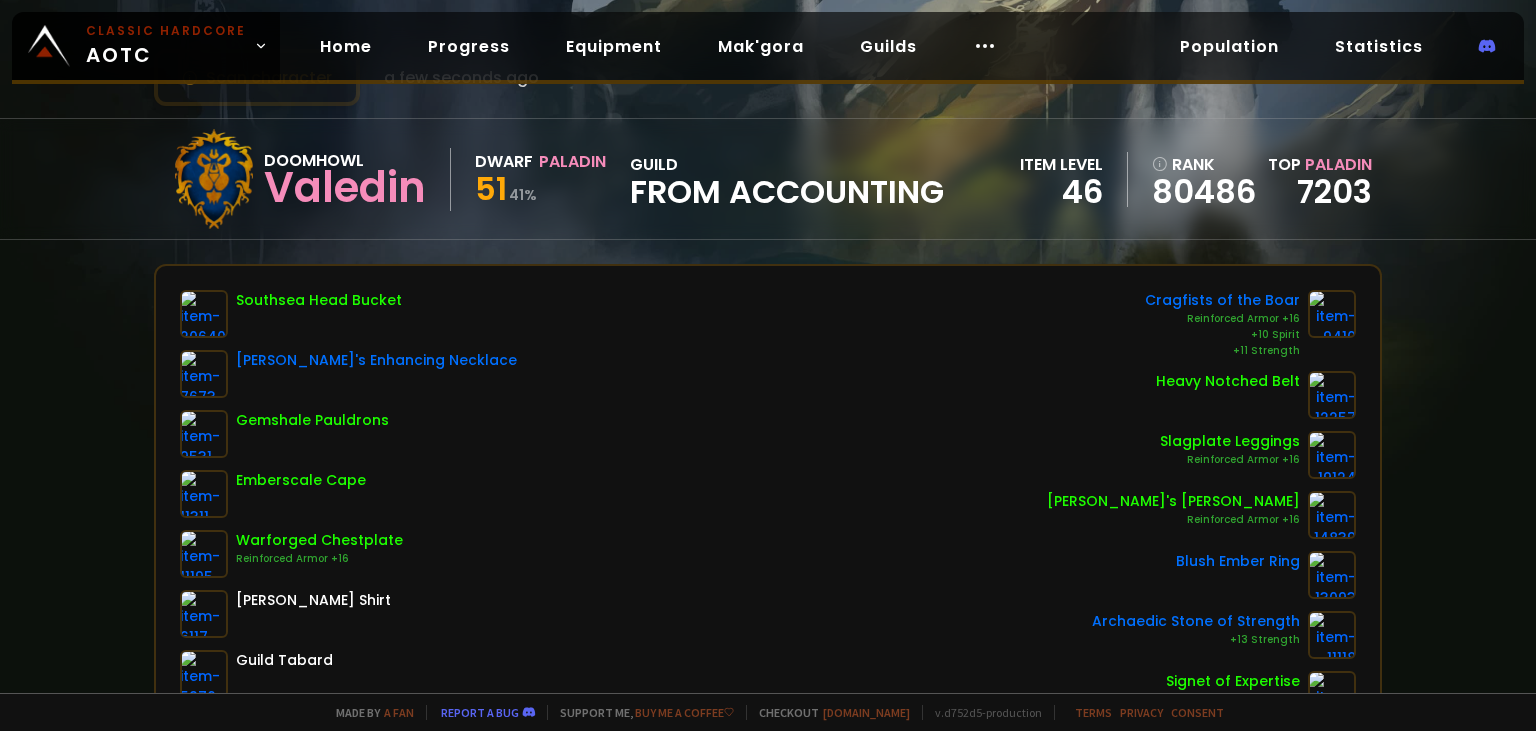 click on "From Accounting" at bounding box center (787, 192) 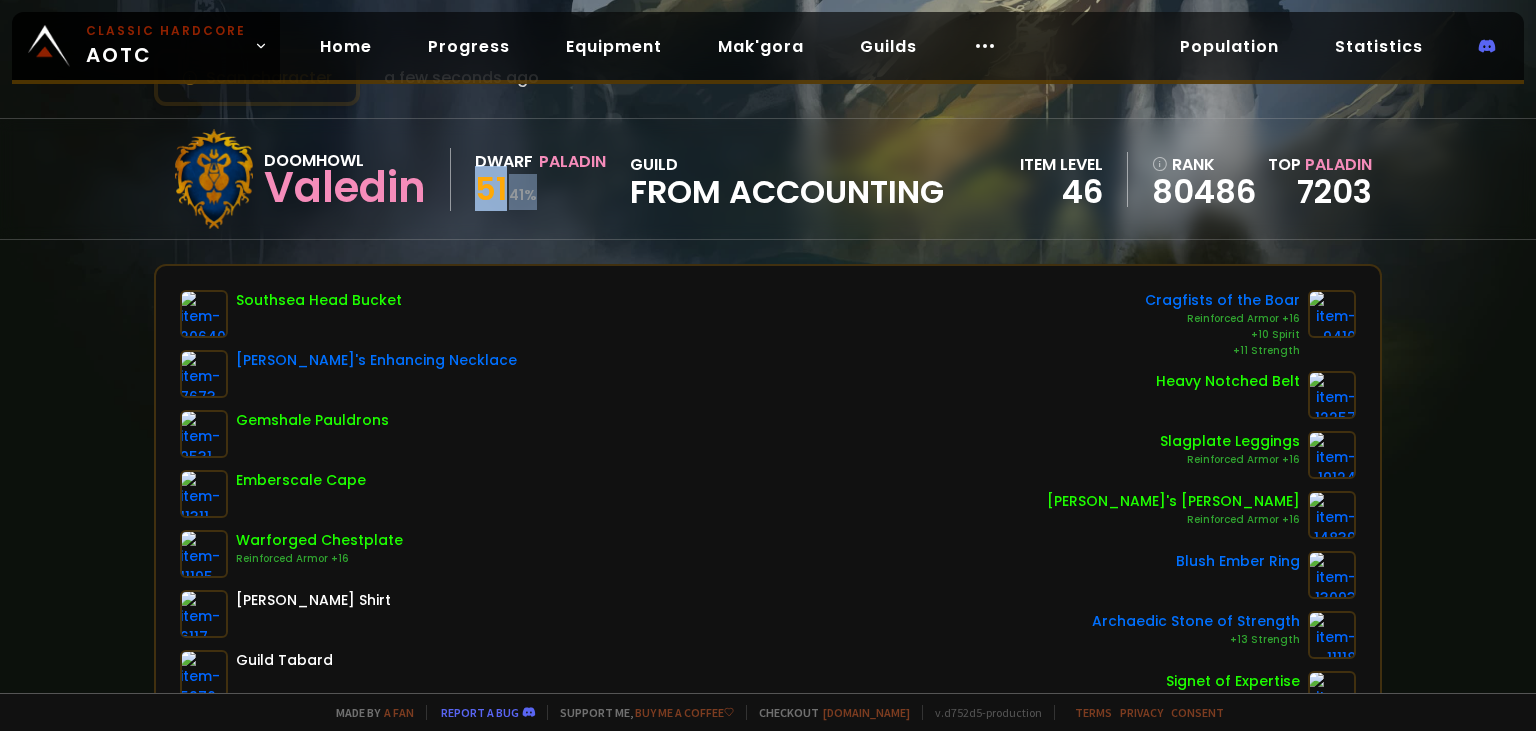 drag, startPoint x: 526, startPoint y: 195, endPoint x: 501, endPoint y: 196, distance: 25.019993 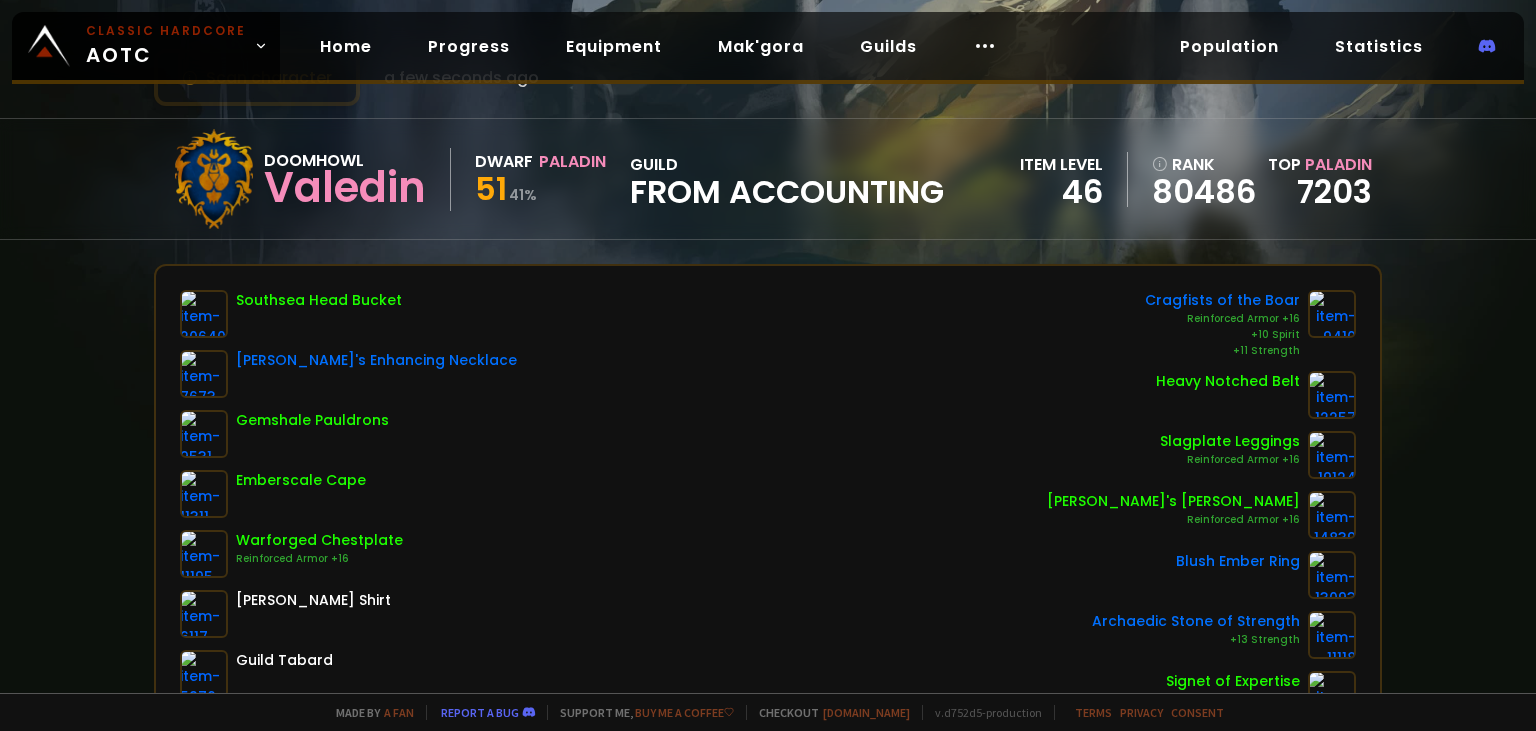 click on "Southsea Head Bucket" at bounding box center (319, 300) 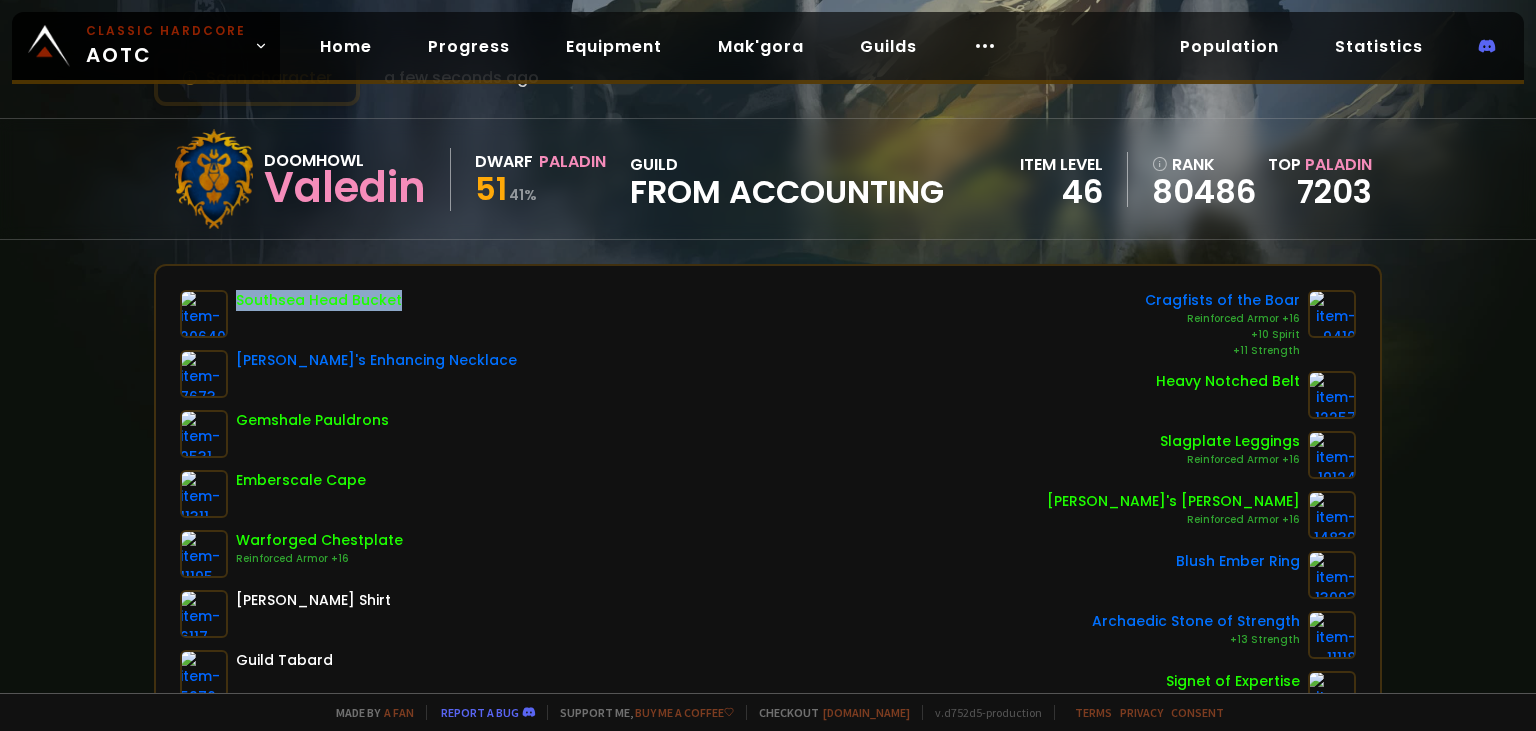 drag, startPoint x: 402, startPoint y: 301, endPoint x: 239, endPoint y: 310, distance: 163.24828 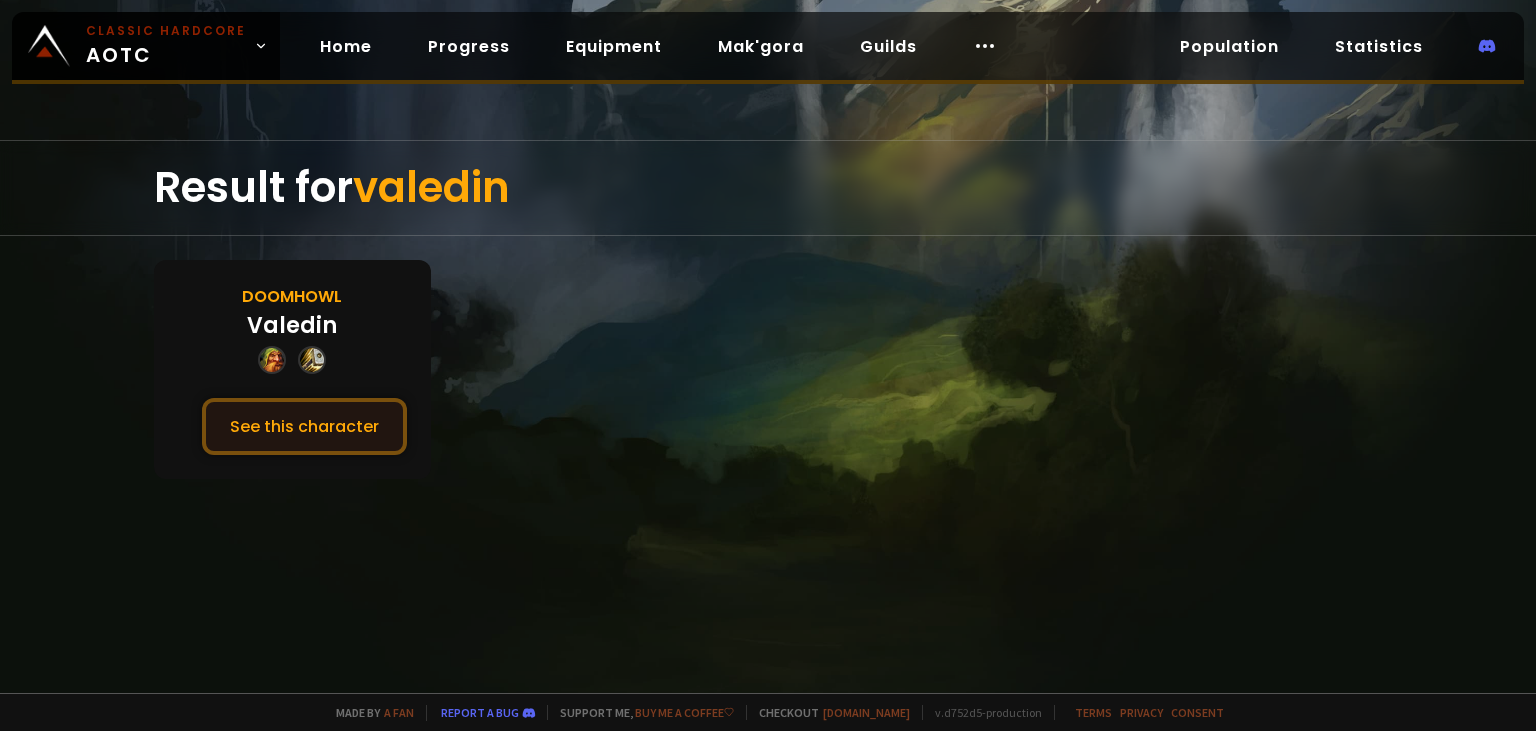 click on "See this character" at bounding box center (304, 426) 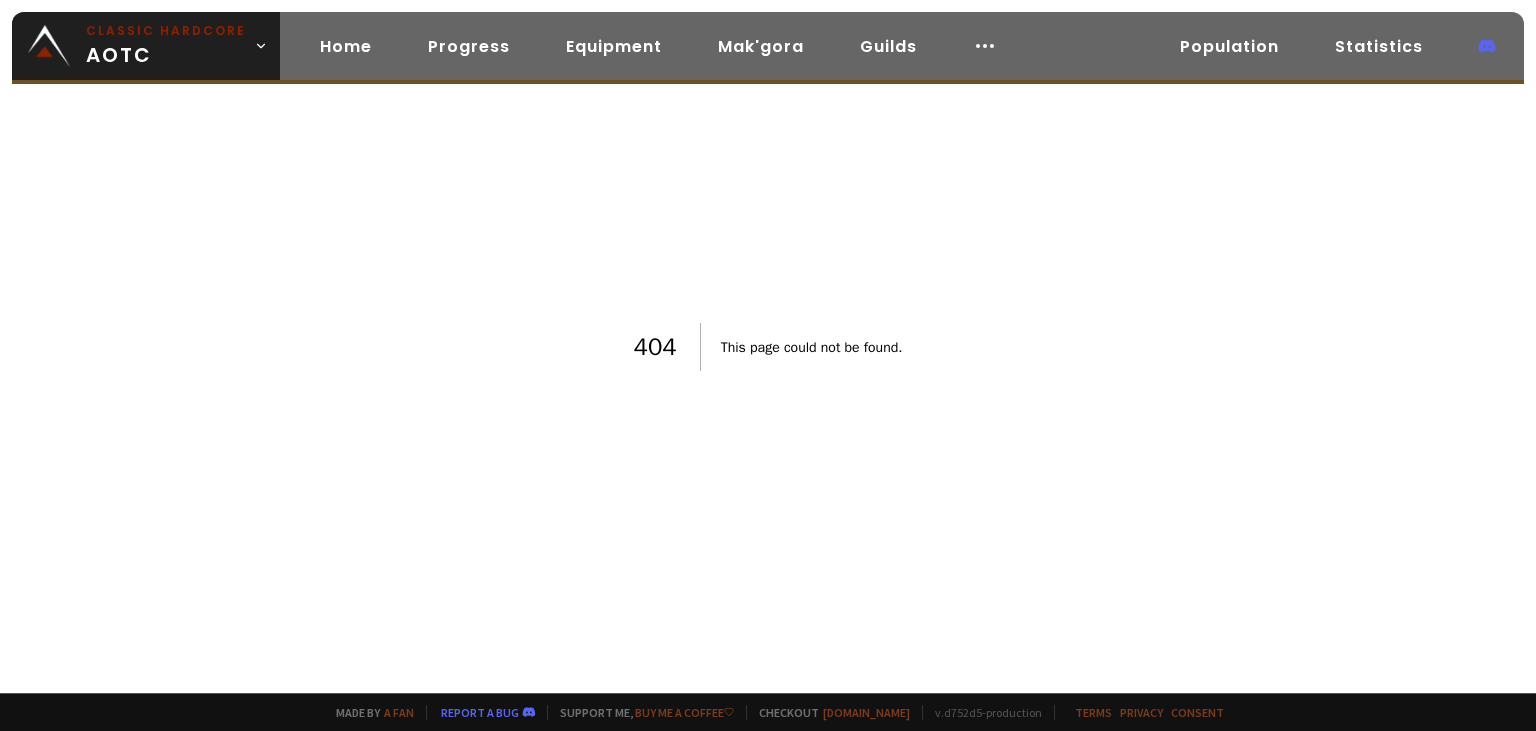 scroll, scrollTop: 0, scrollLeft: 0, axis: both 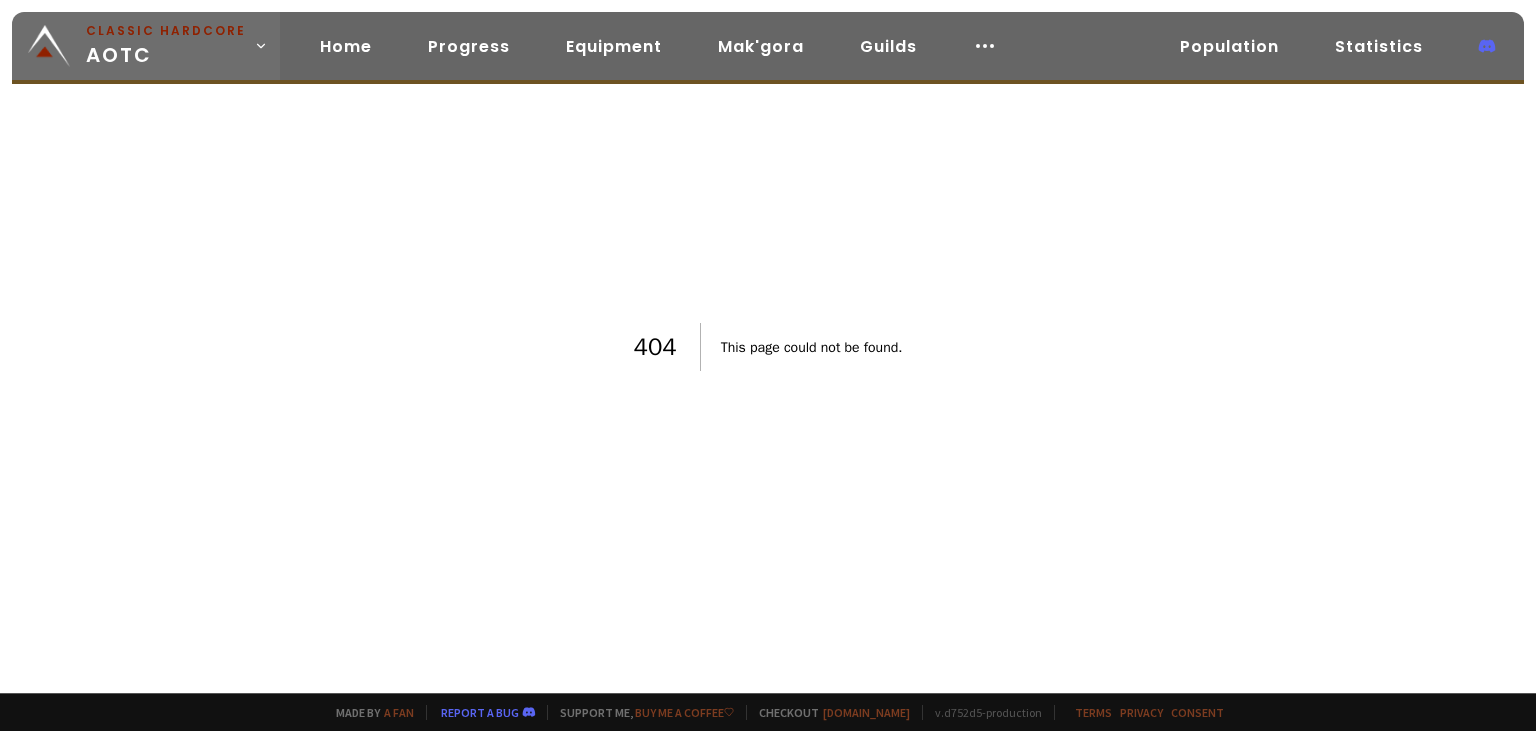 click on "Classic Hardcore AOTC" at bounding box center (166, 46) 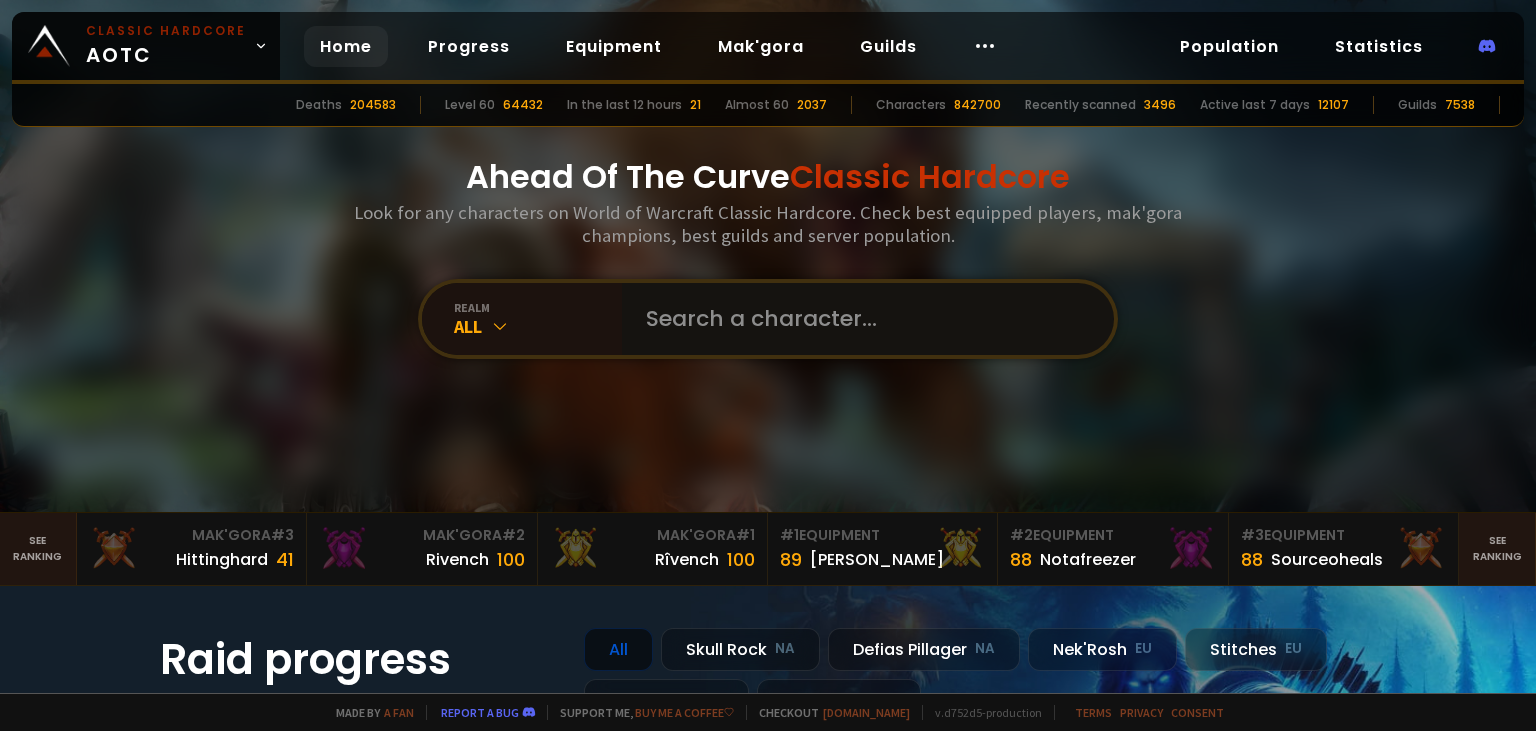 click at bounding box center [862, 319] 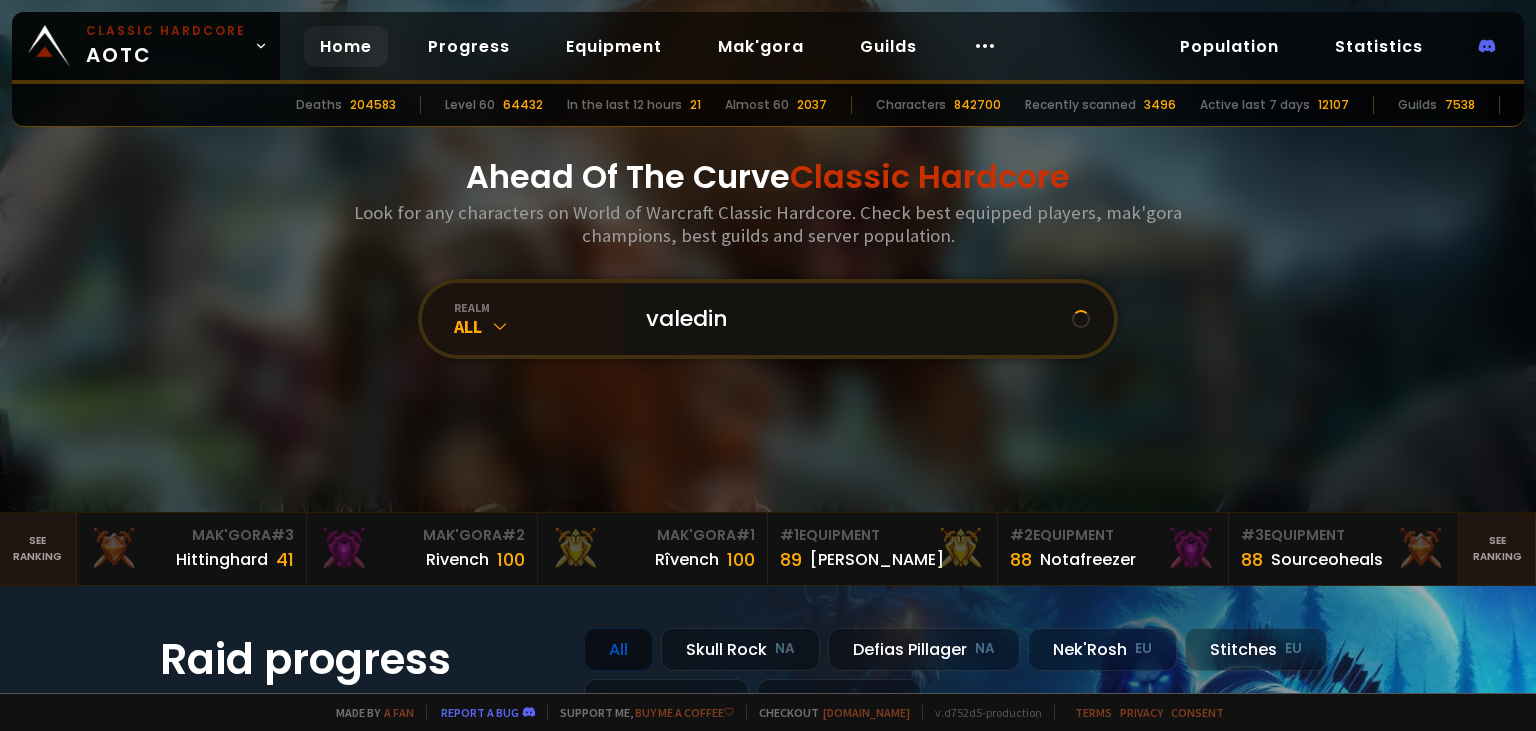 type on "valedine" 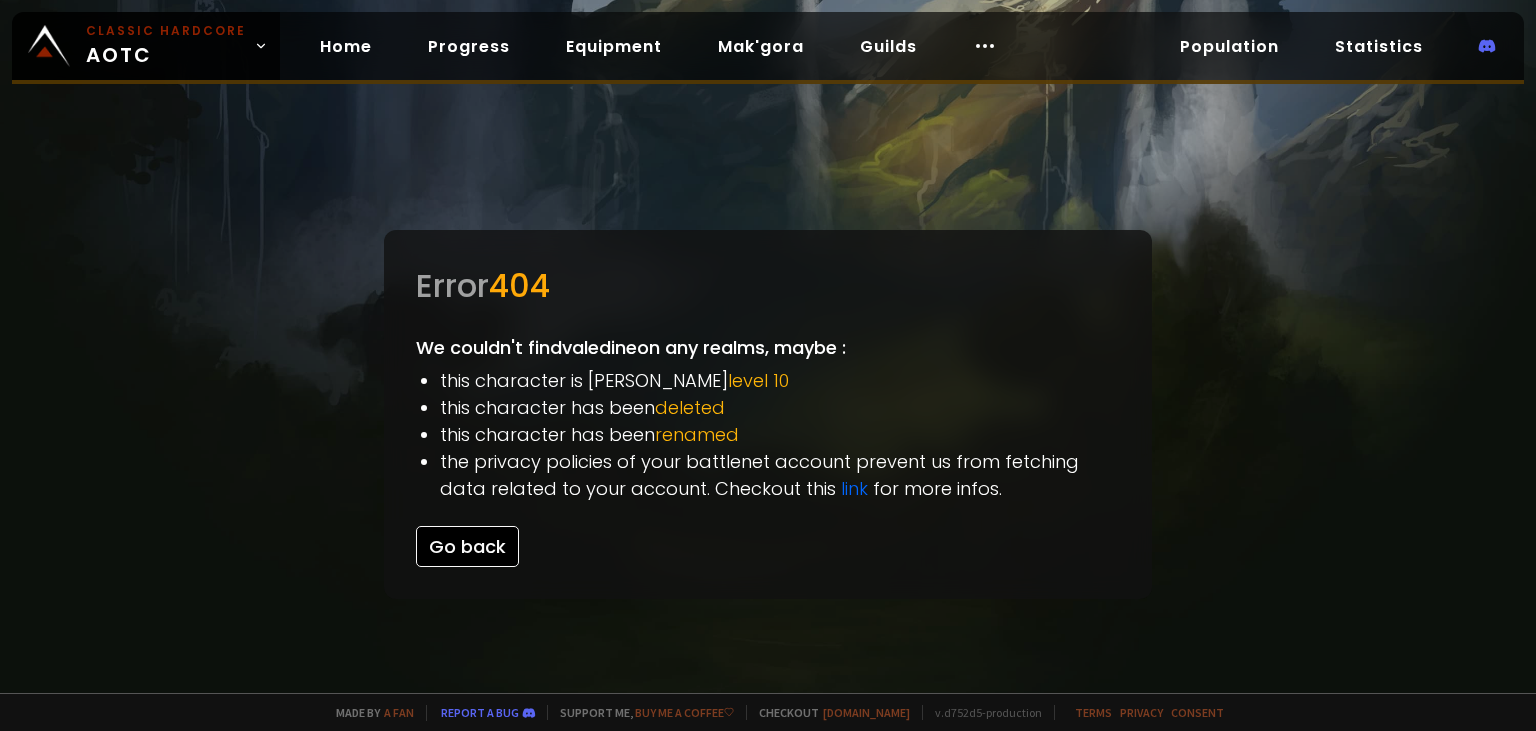 click on "Go back" at bounding box center [467, 546] 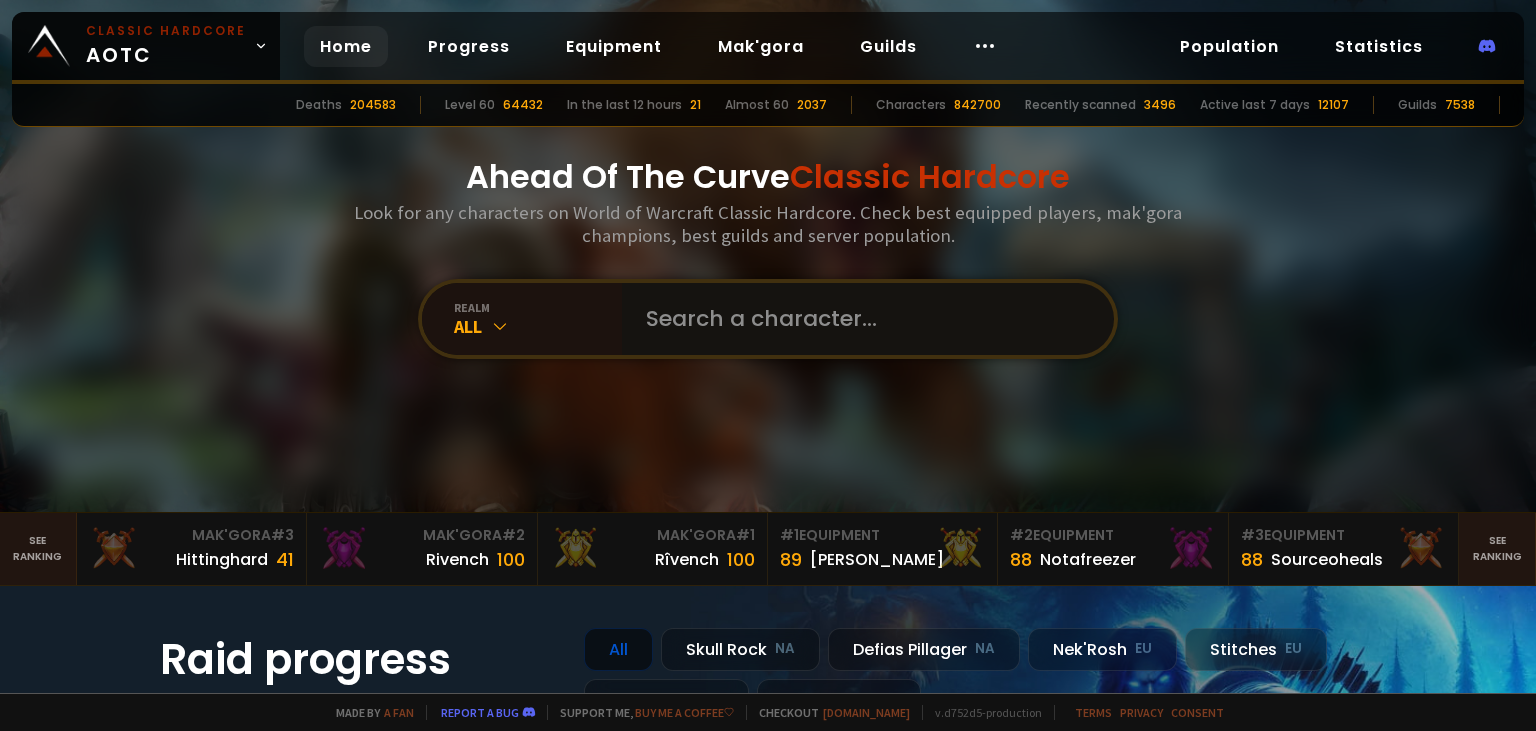 click at bounding box center [862, 319] 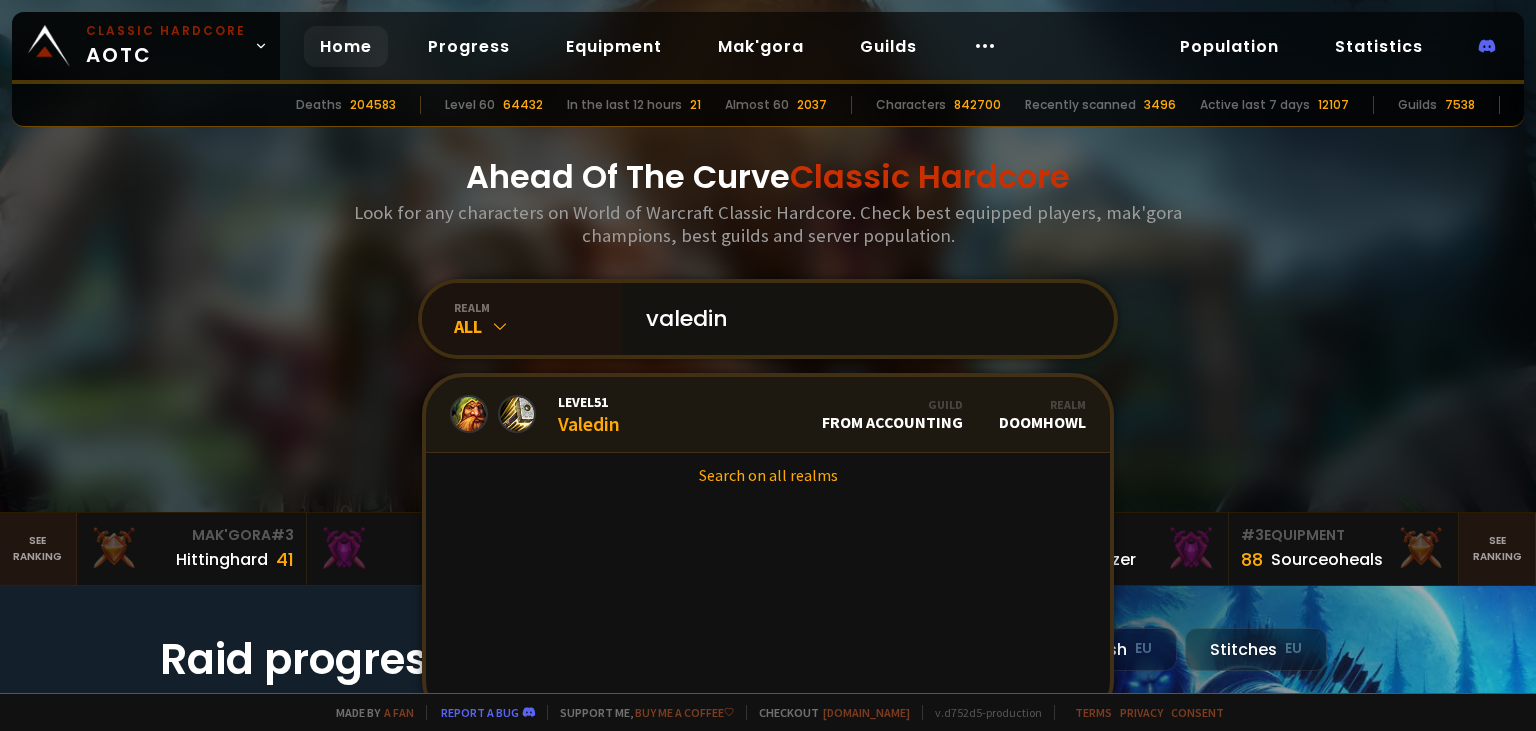 type on "valedin" 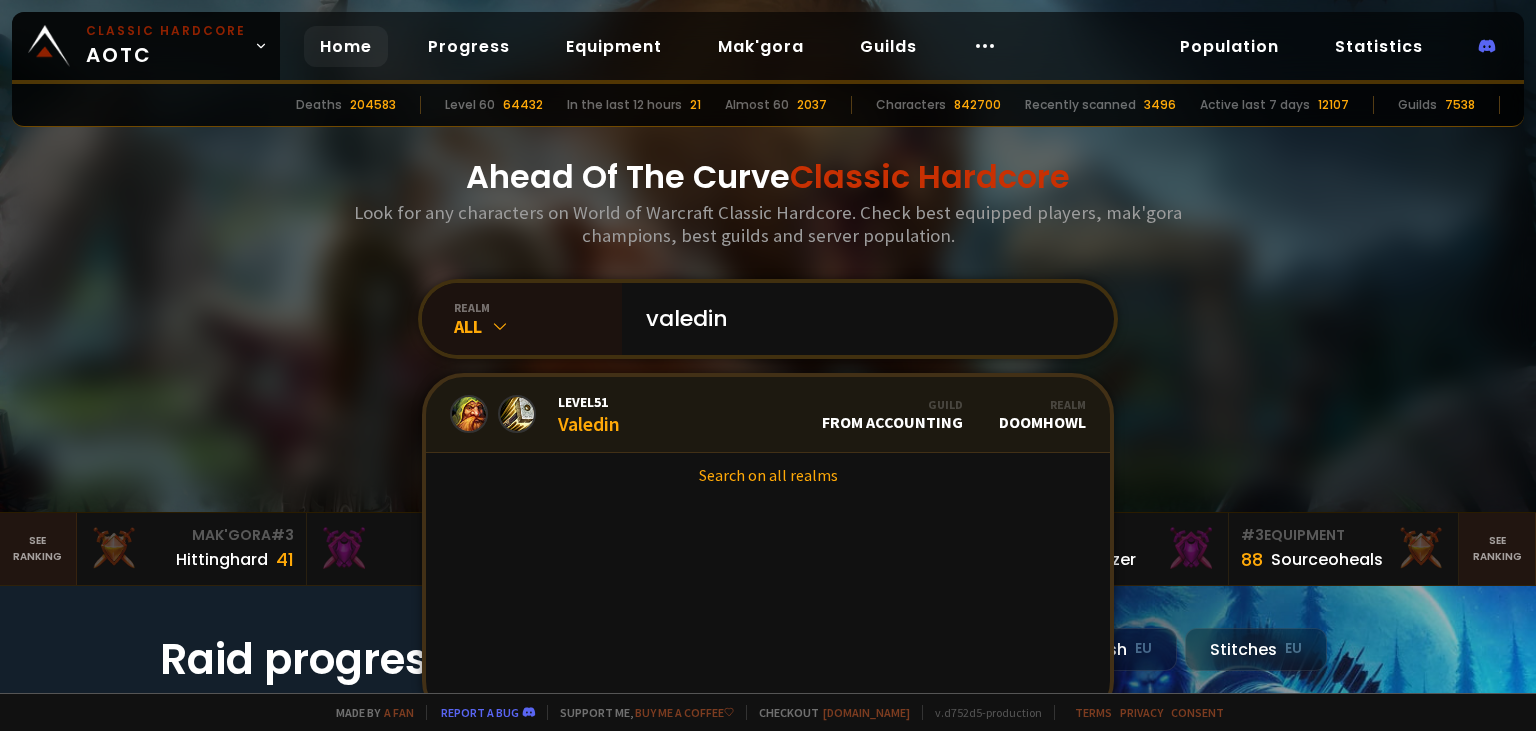 click on "Level  51 Valedin" at bounding box center (589, 414) 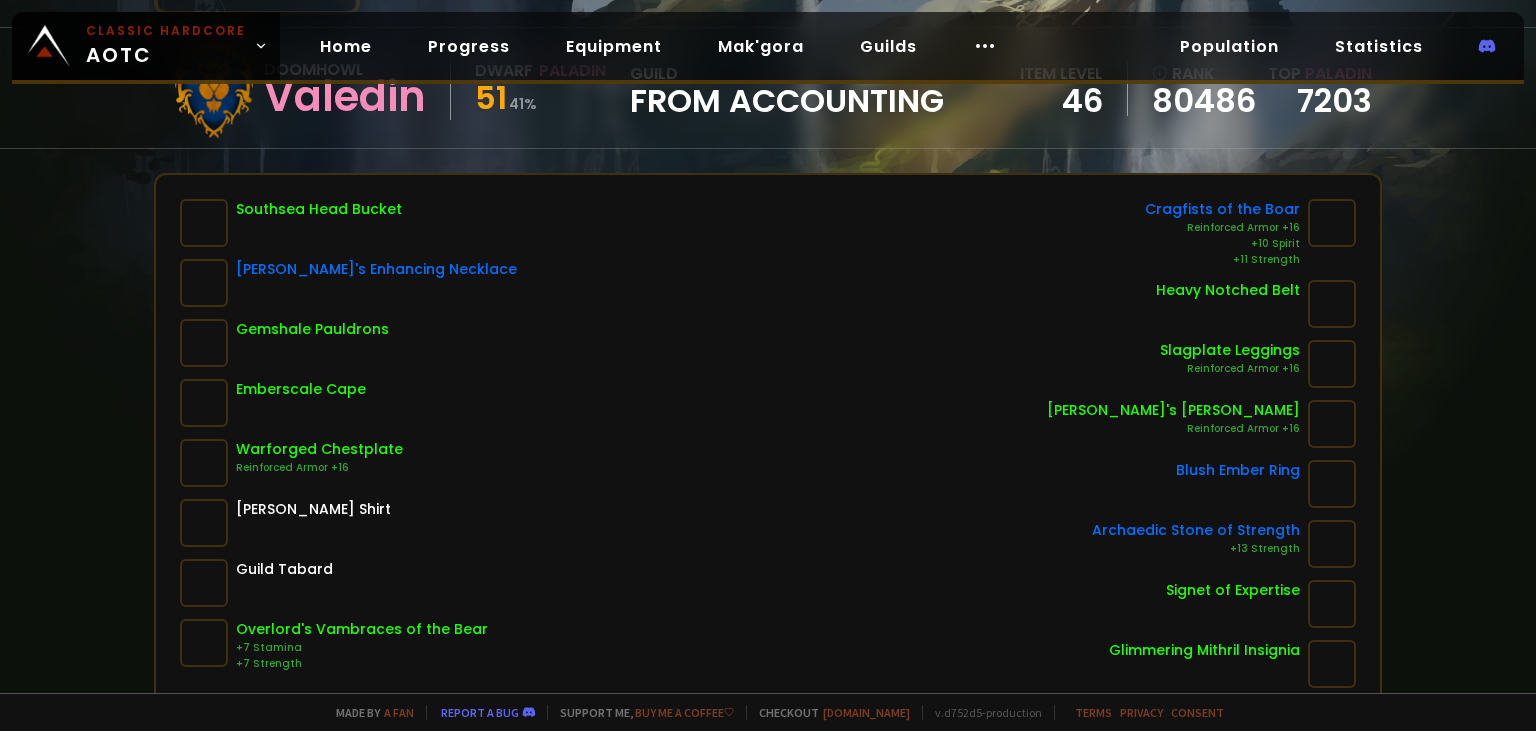 scroll, scrollTop: 168, scrollLeft: 0, axis: vertical 